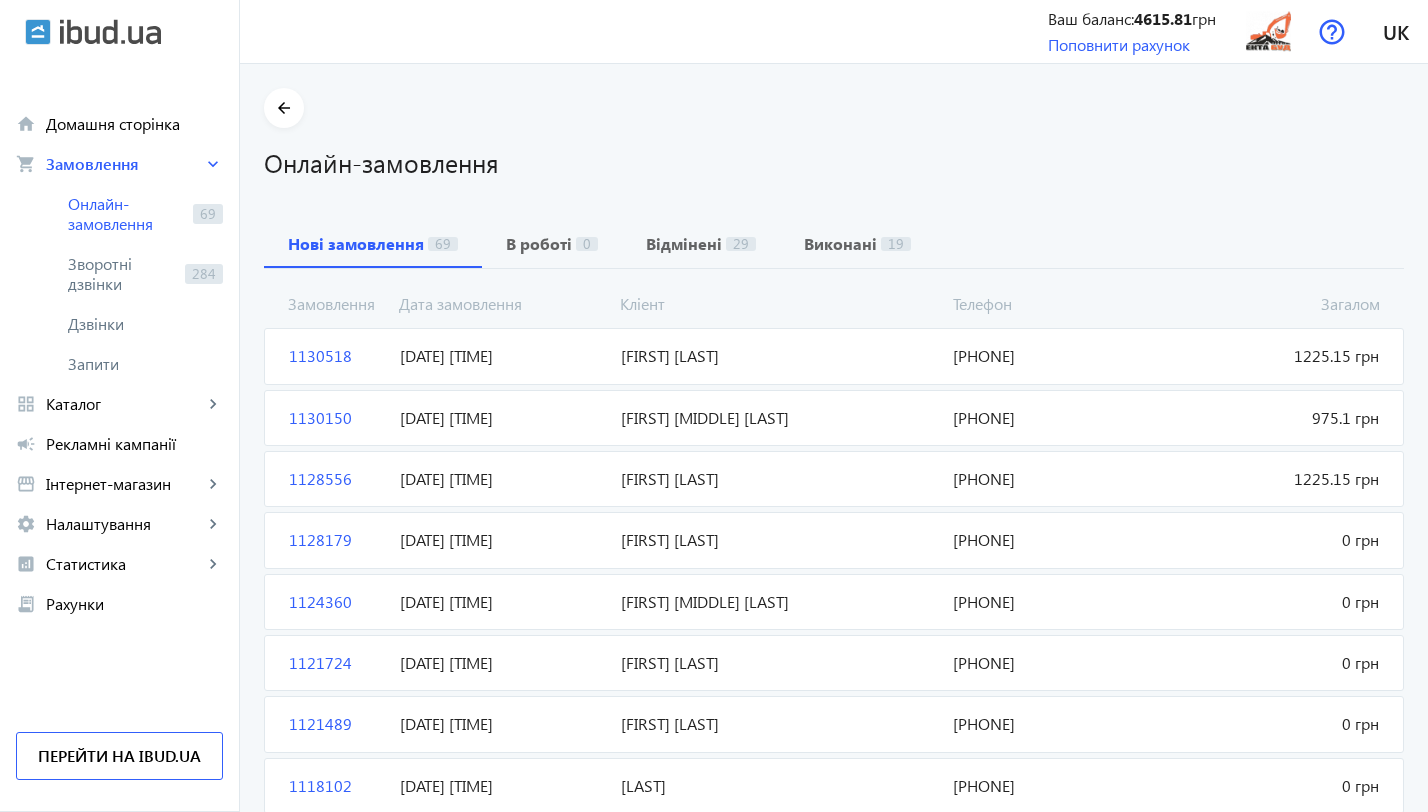 scroll, scrollTop: 0, scrollLeft: 0, axis: both 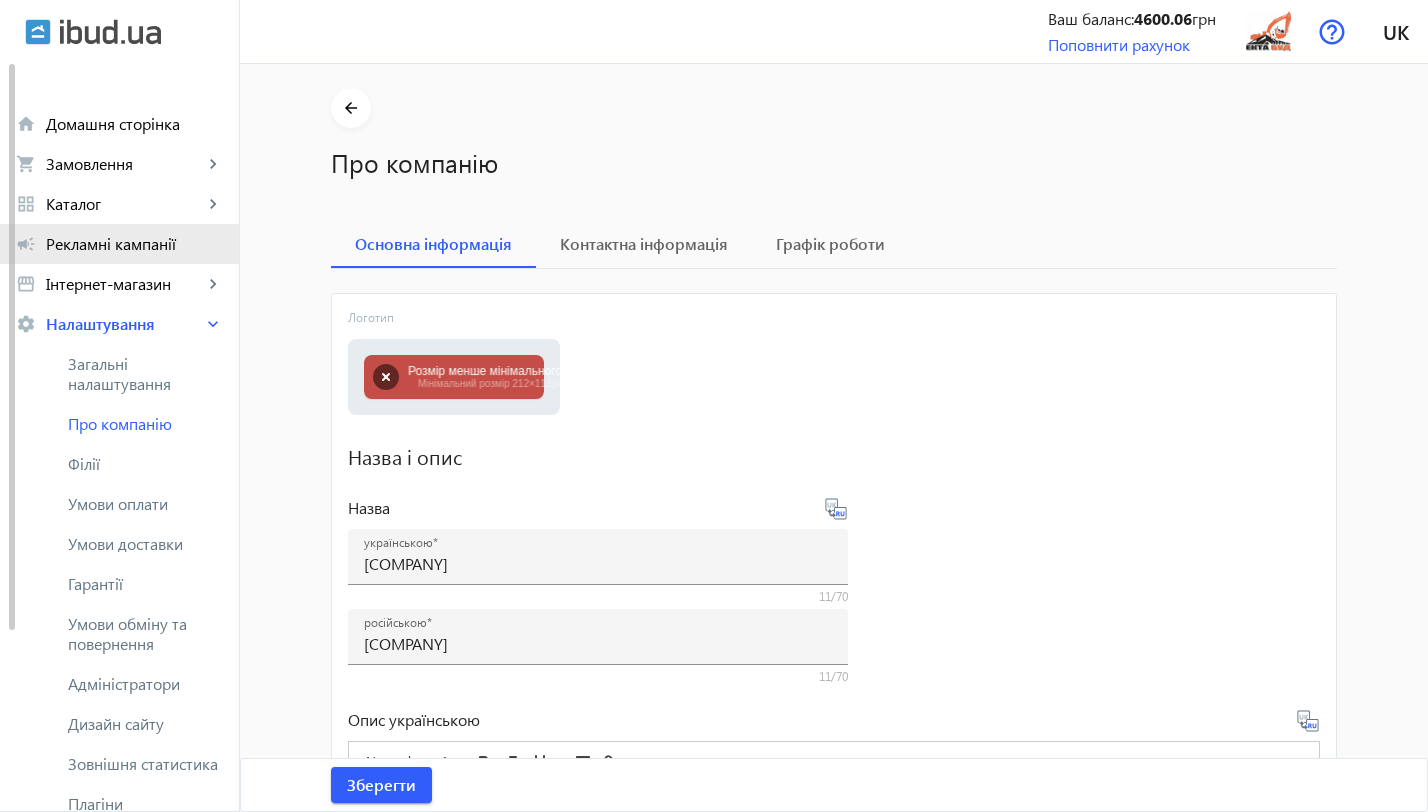 click on "Рекламні кампанії" 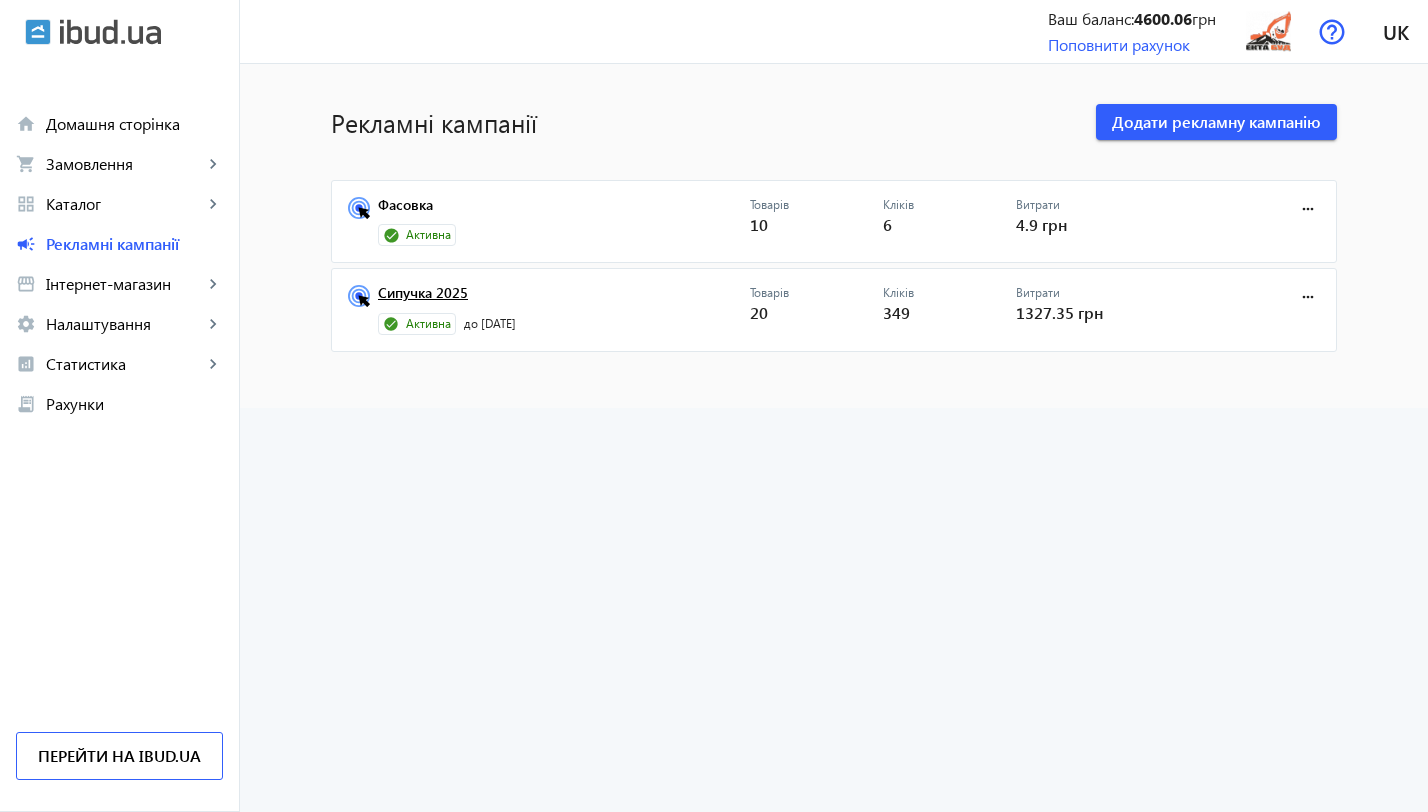 click on "Сипучка 2025" at bounding box center [564, 299] 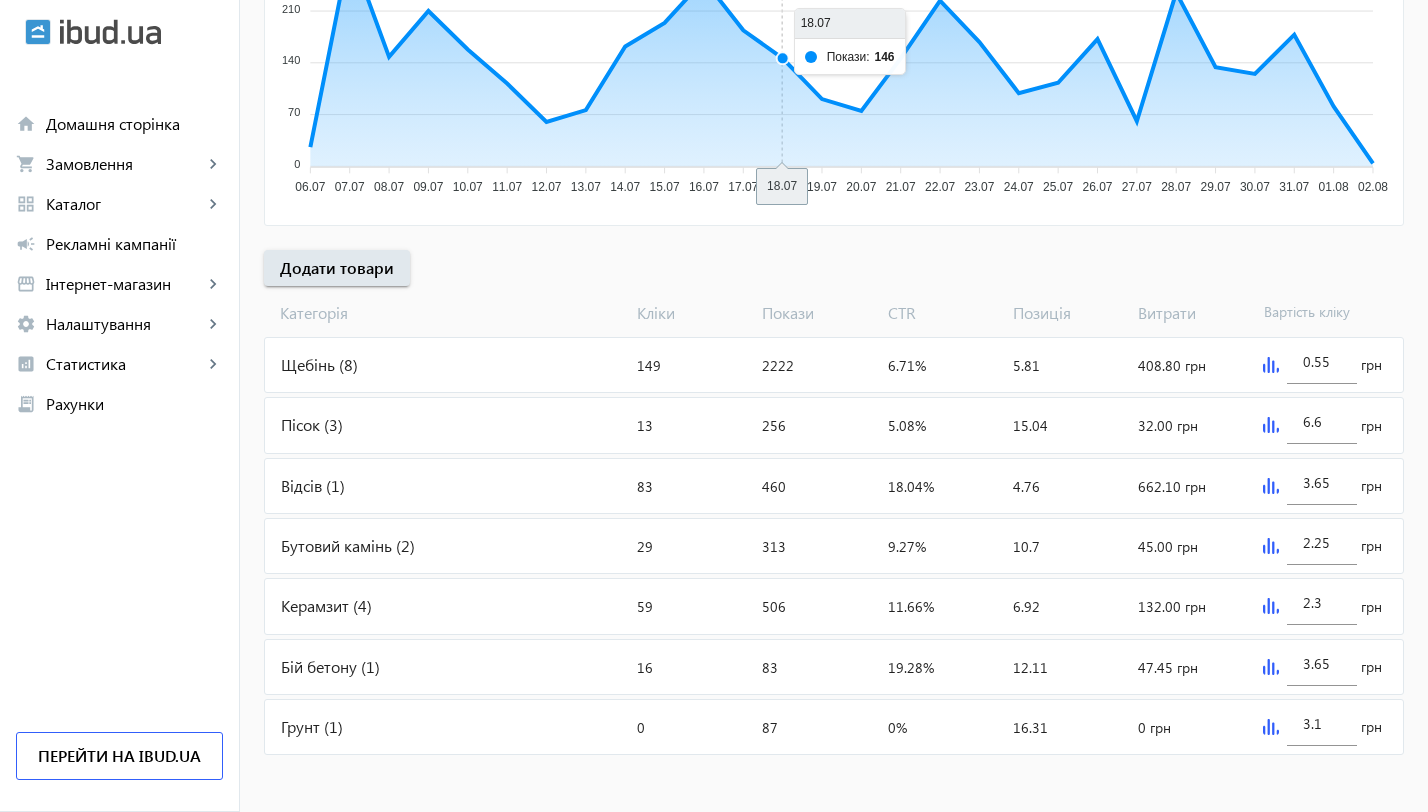 scroll, scrollTop: 518, scrollLeft: 0, axis: vertical 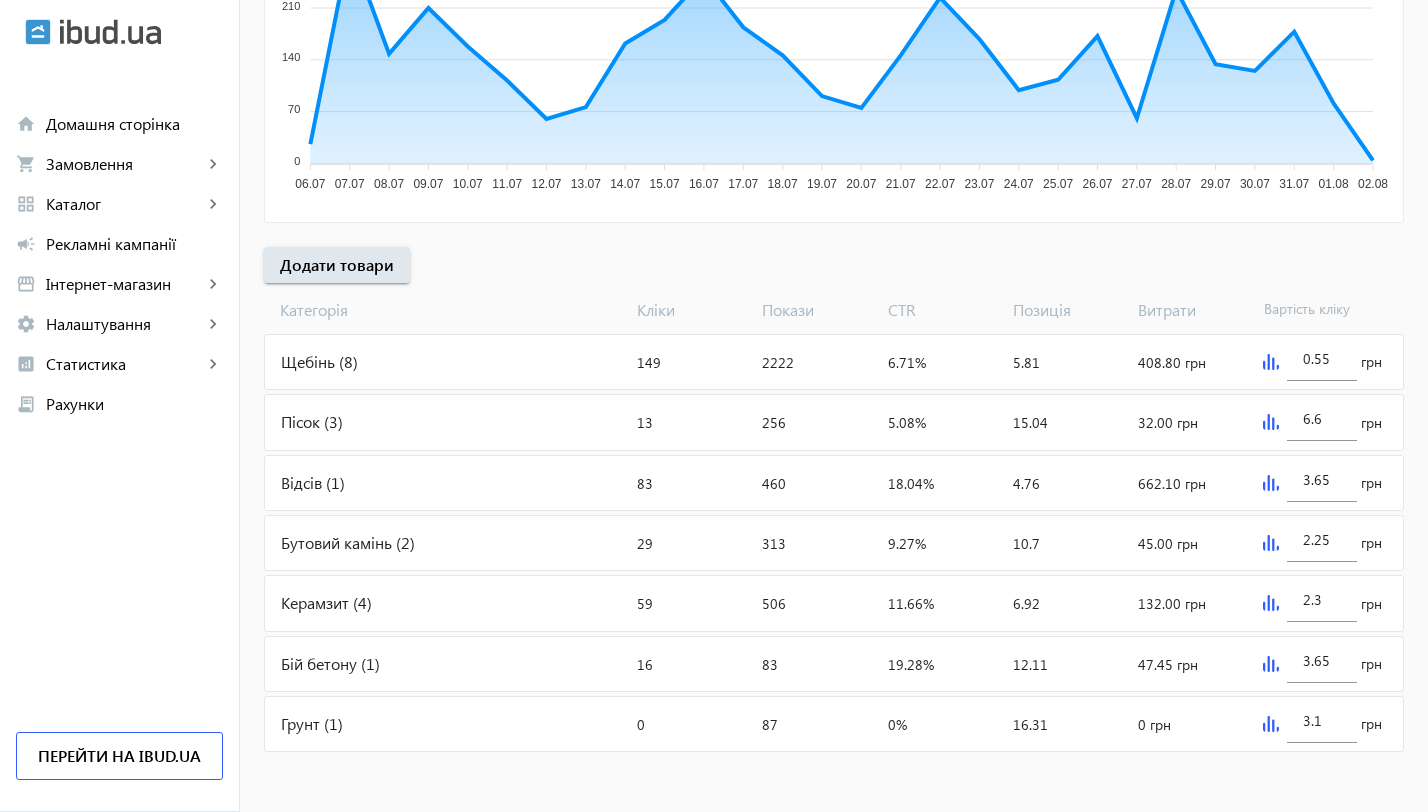click on "Щебінь (8)" 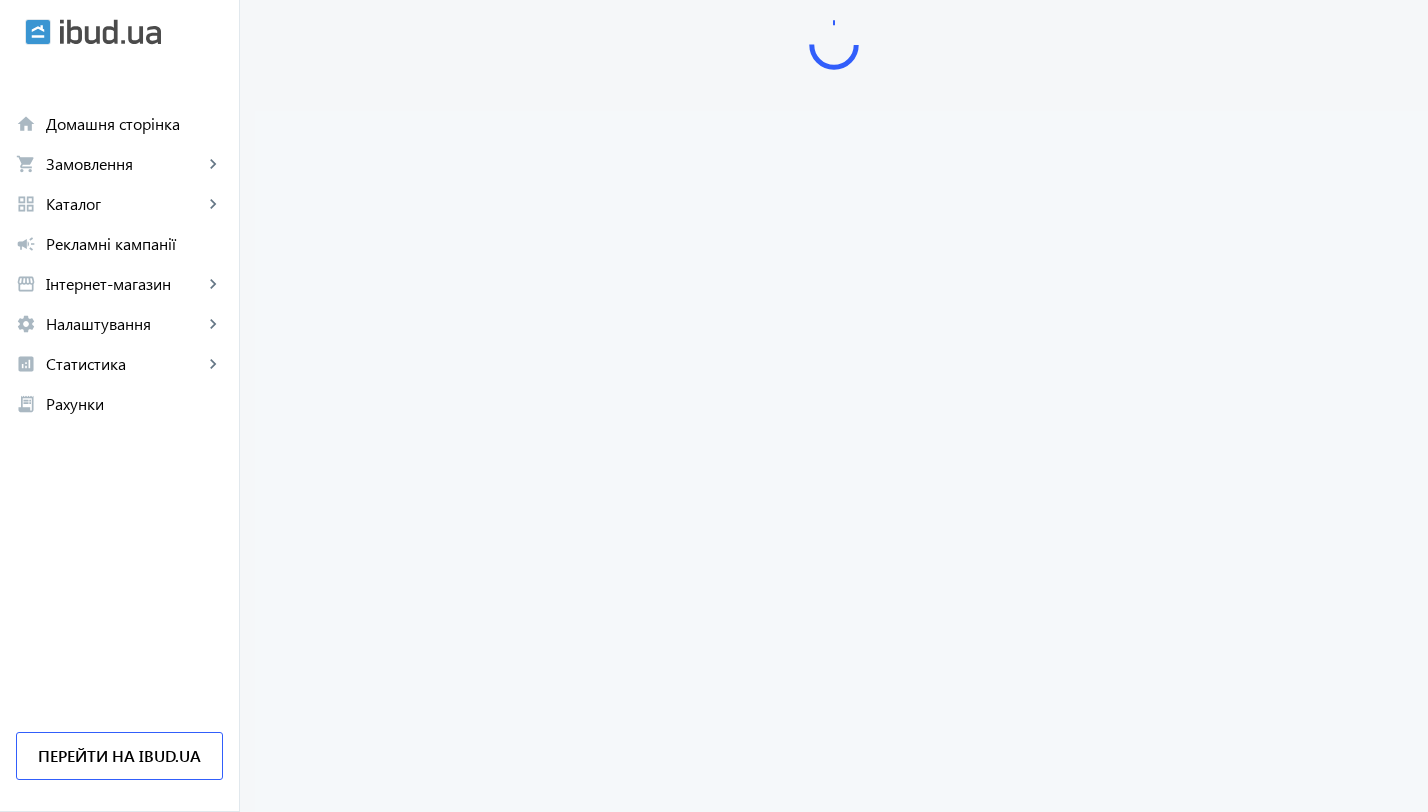 scroll, scrollTop: 0, scrollLeft: 0, axis: both 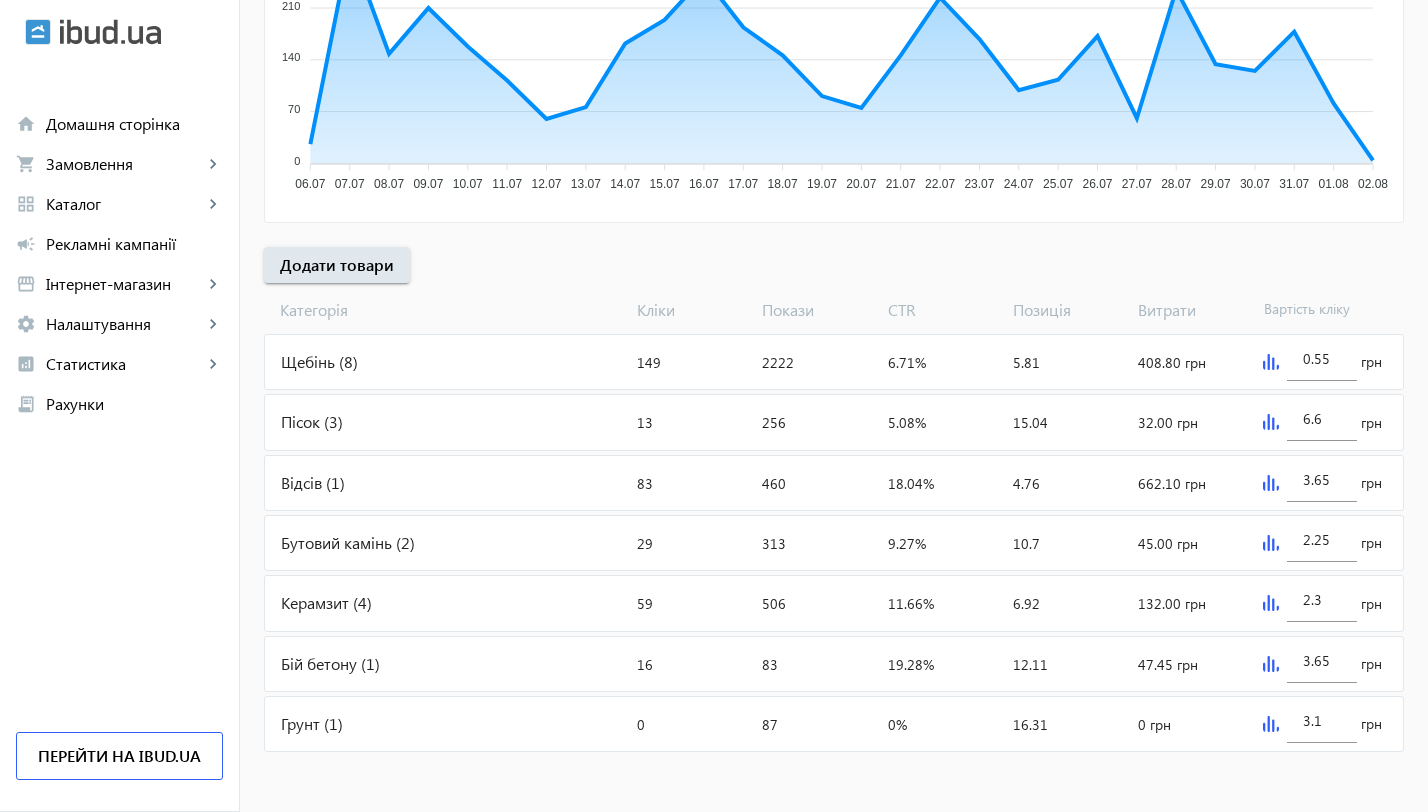 click on "Щебінь (8)" 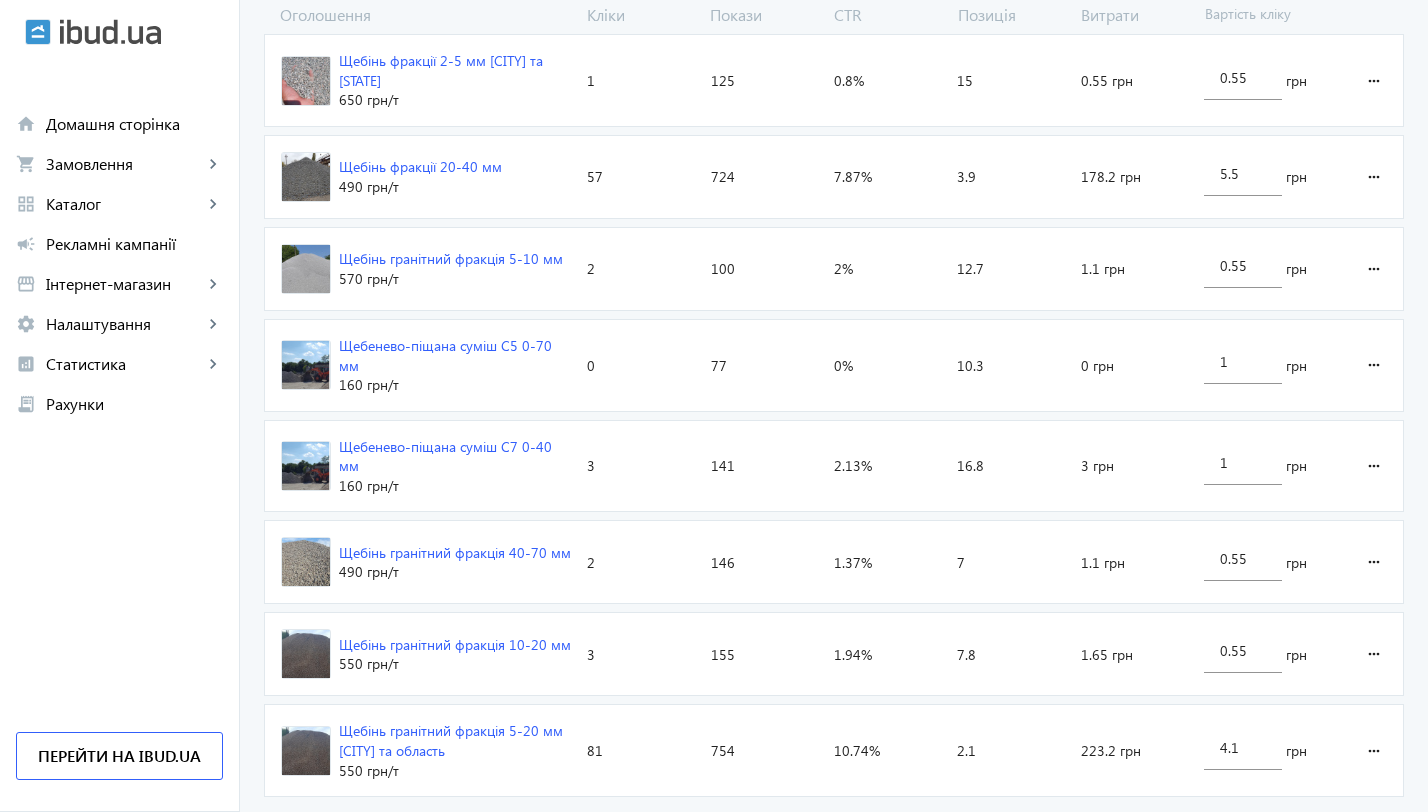 scroll, scrollTop: 707, scrollLeft: 0, axis: vertical 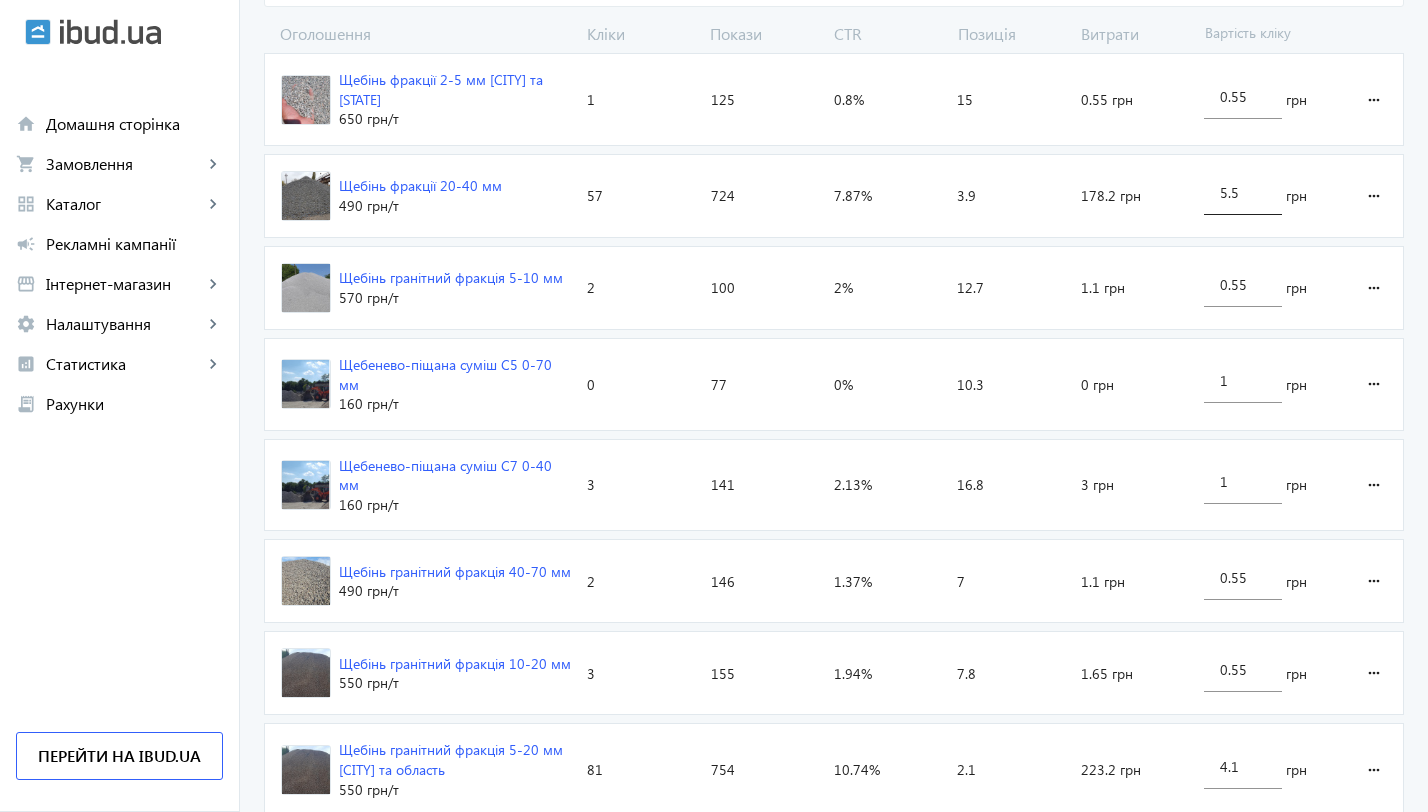 click on "5.5" at bounding box center (1243, 192) 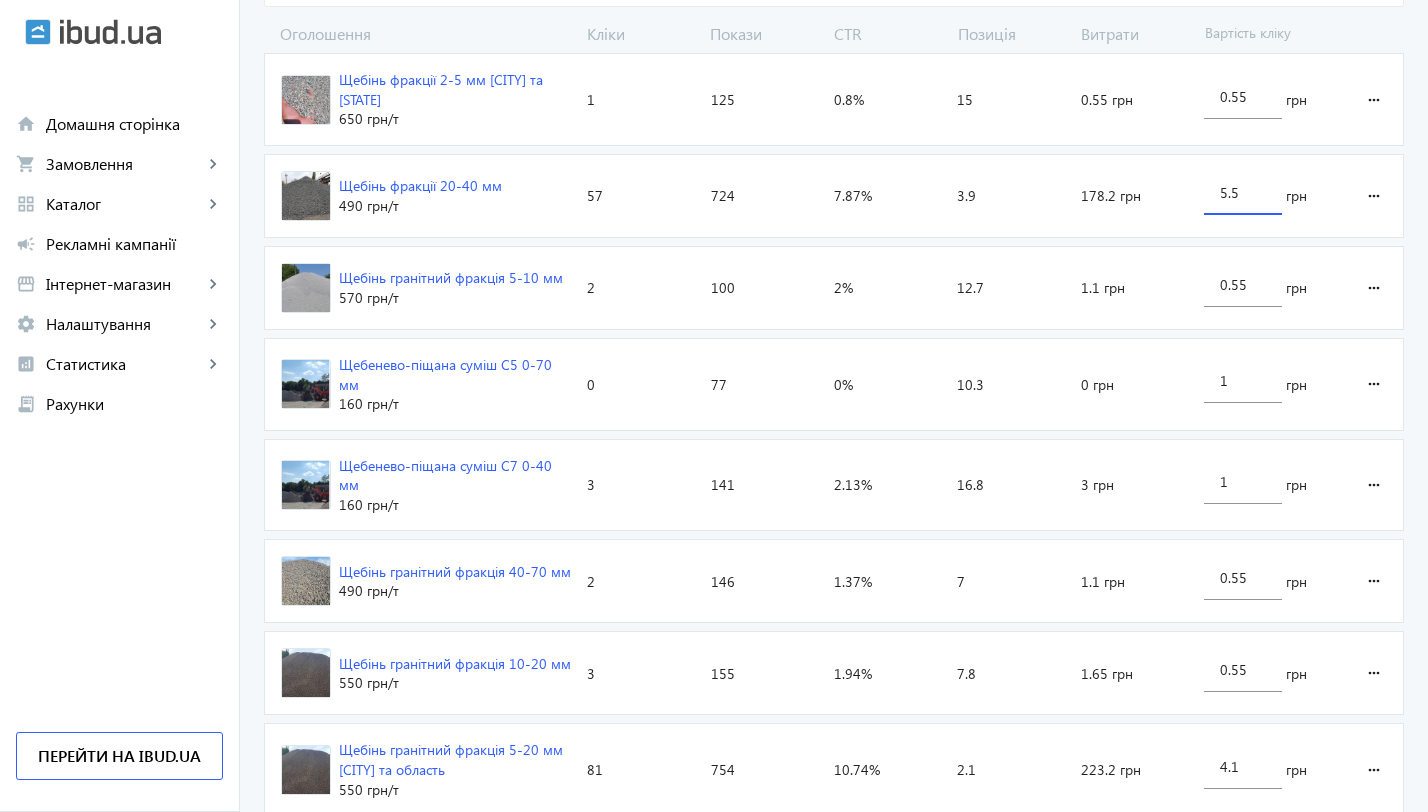 click on "5.5" at bounding box center [1243, 192] 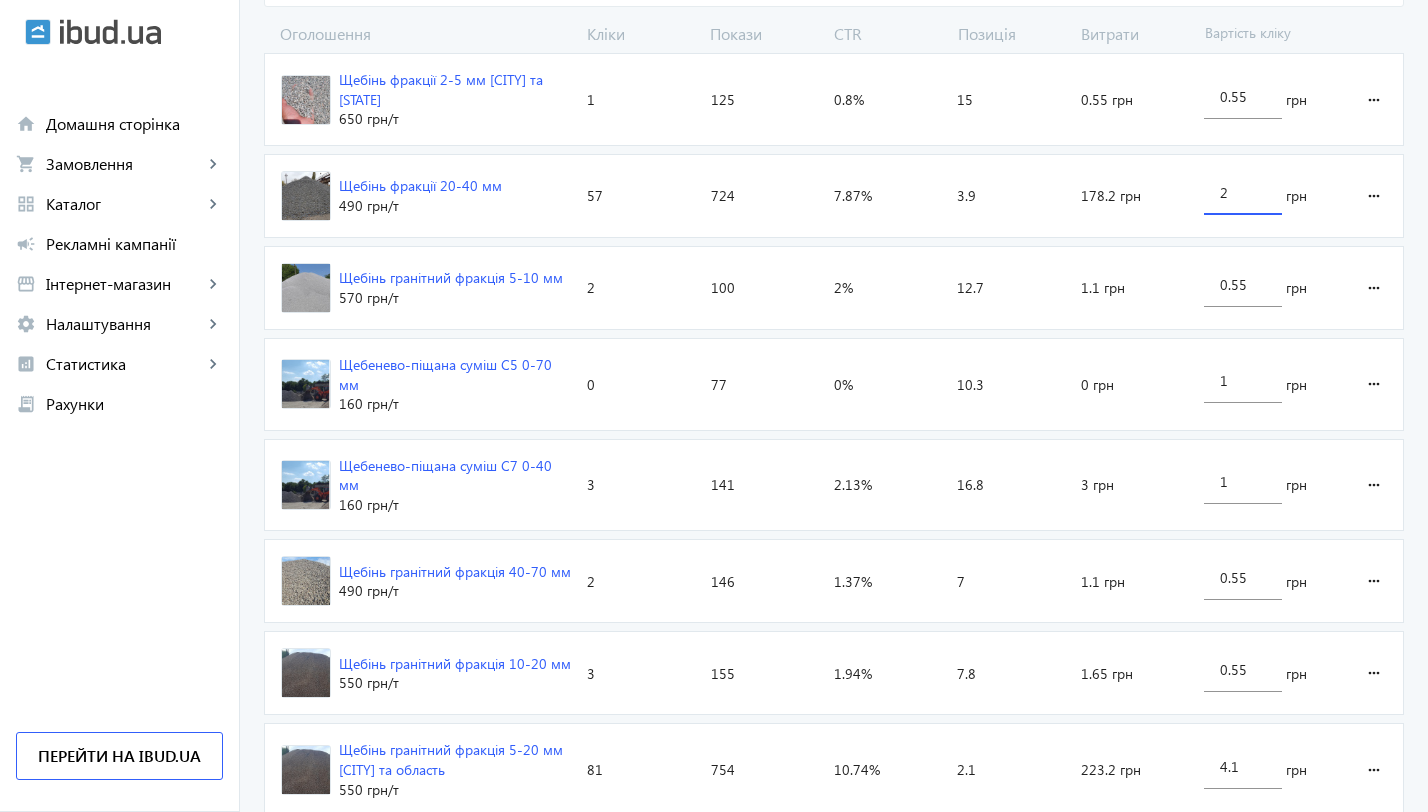 type on "2.3" 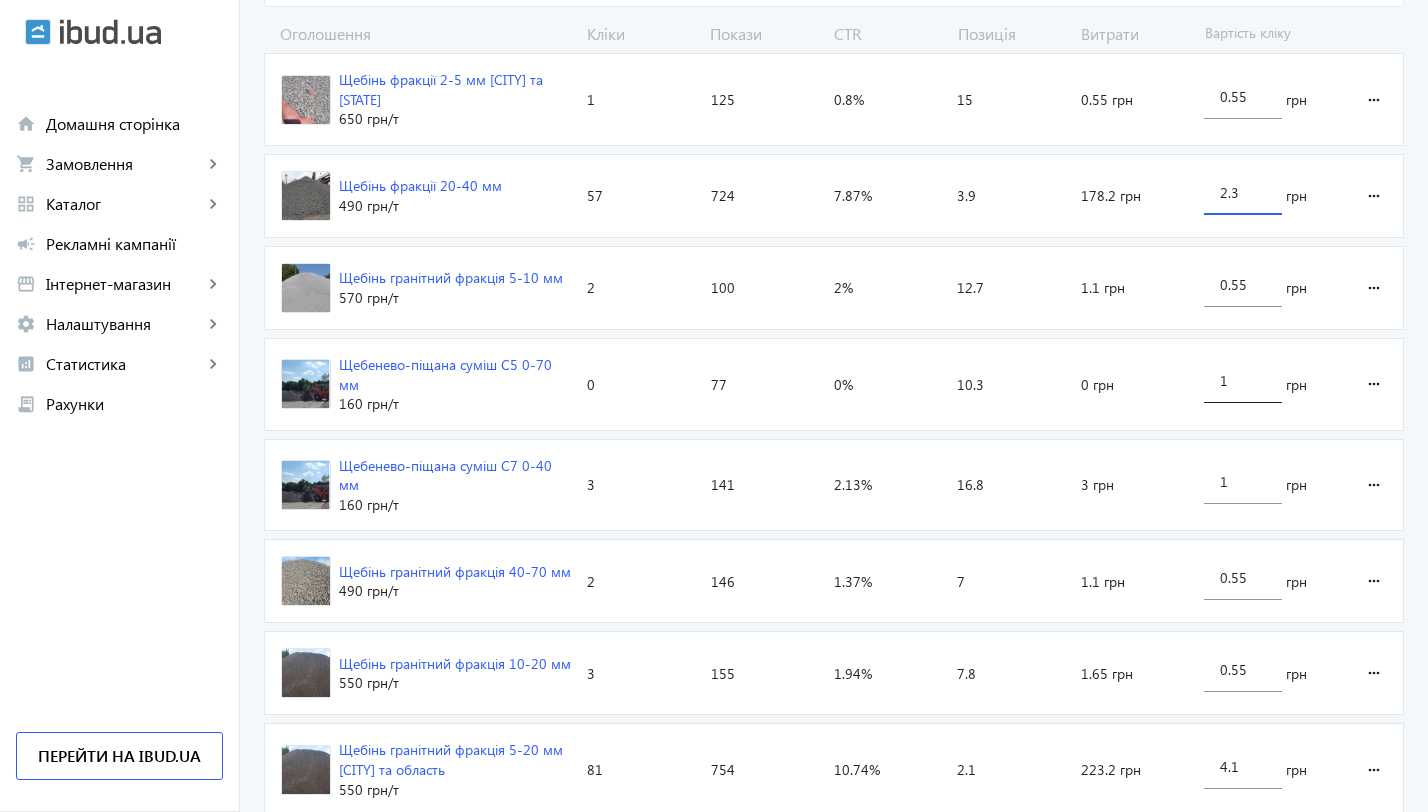 scroll, scrollTop: 775, scrollLeft: 0, axis: vertical 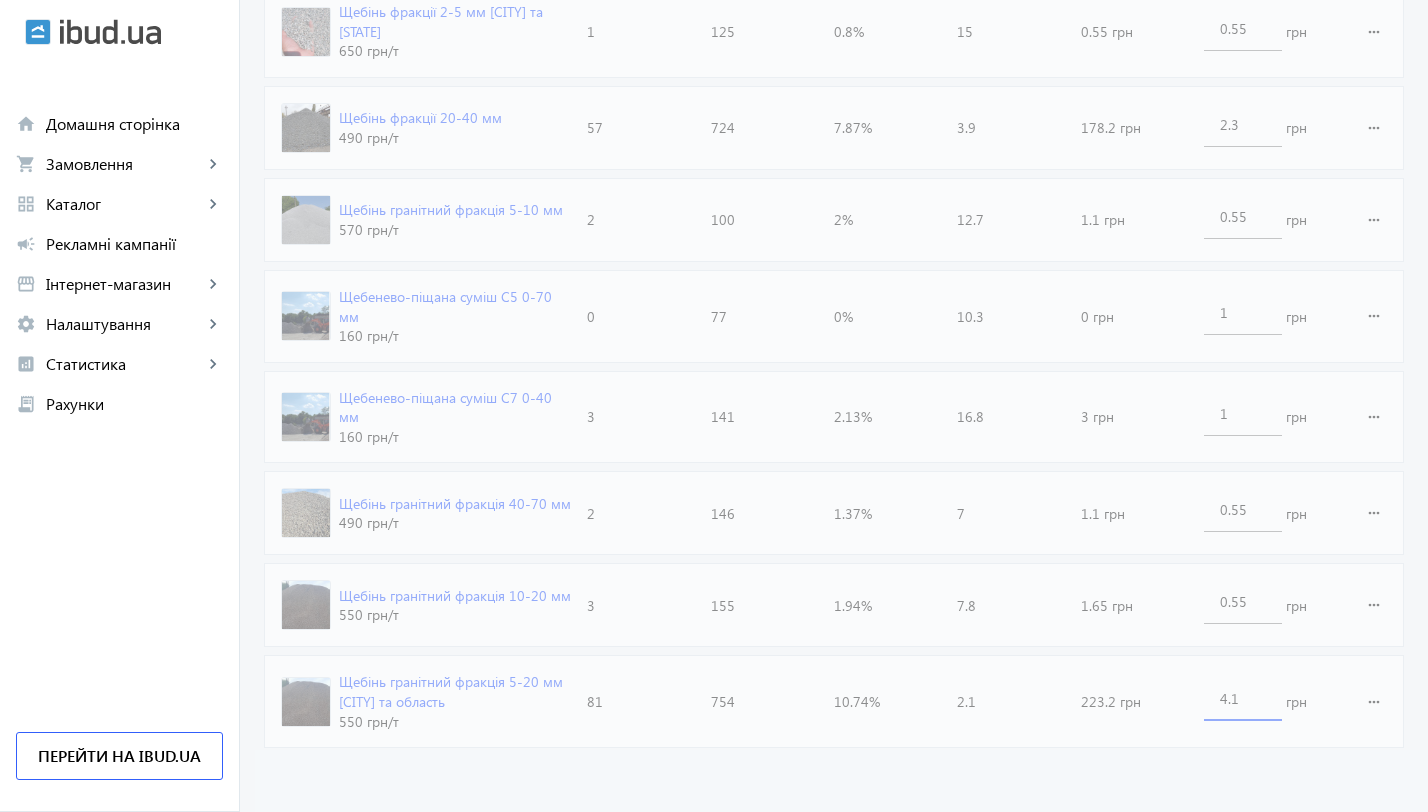 click on "Оголошення Кліки Покази CTR Позиція Витрати Вартість кліку Щебінь фракції 2-5 мм [CITY] та область 650 грн /т Кліки:  1 Покази:  125 CTR:  0.8% Позиція:  15 Витрати:  0.55 грн 0.55 грн more_horiz Щебінь фракції 20-40 мм 490 грн /т Кліки:  57 Покази:  724 CTR:  7.87% Позиція:  3.9 Витрати:  178.2 грн 2.3 грн more_horiz Щебінь гранітний фракція 5-10 мм 570 грн /т Кліки:  2 Покази:  100 CTR:  2% Позиція:  12.7 Витрати:  1.1 грн 0.55 грн more_horiz Щебенево-піщана суміш С5 0-70 мм 160 грн /т Кліки:  0 Покази:  77 CTR:  0% Позиція:  10.3 Витрати:  0 грн 1 грн more_horiz Щебенево-піщана суміш С7 0-40 мм 160 грн /т Кліки:  3 Покази:  141 CTR:  2.13% Позиція:  16.8 Витрати:  3 грн 1 грн /т" 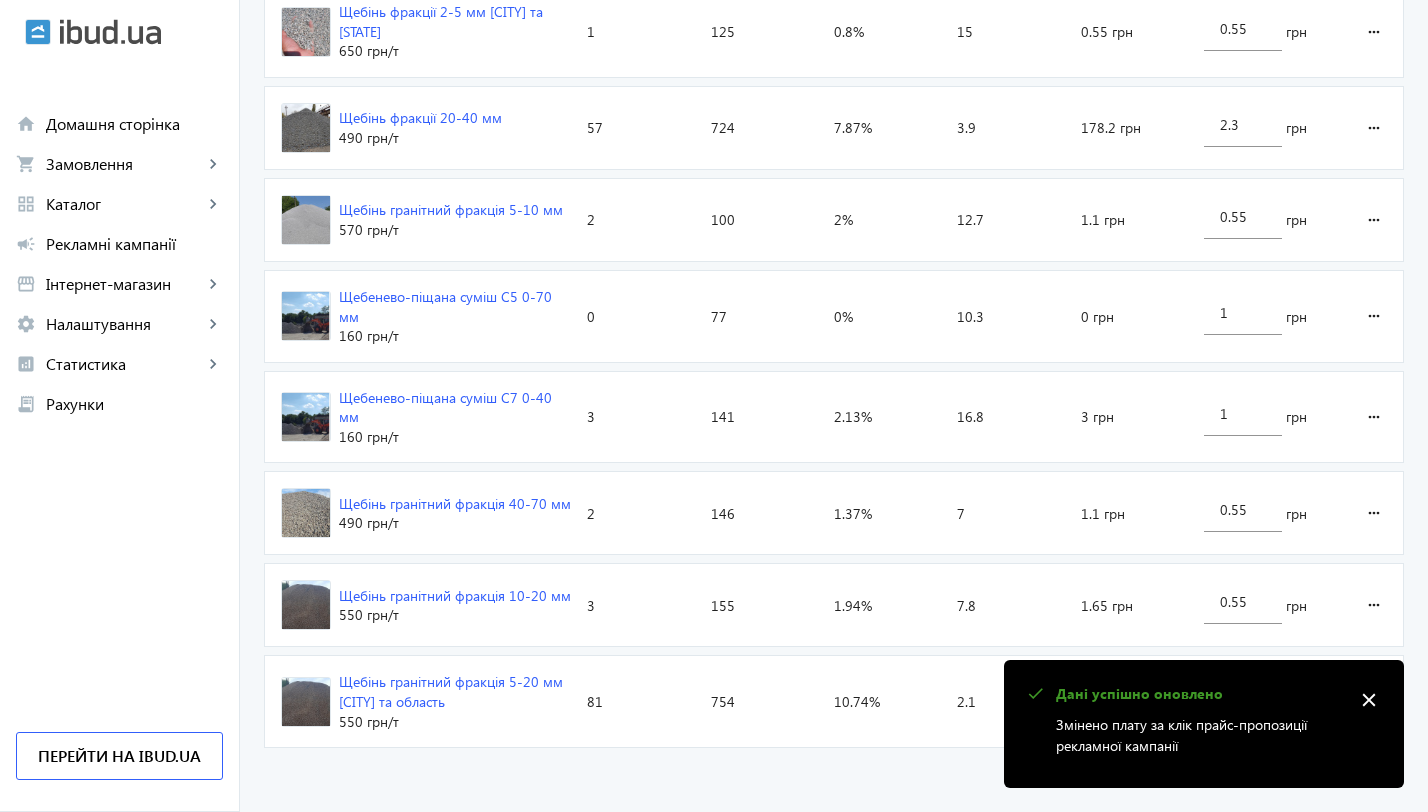click on "close" at bounding box center (1369, 700) 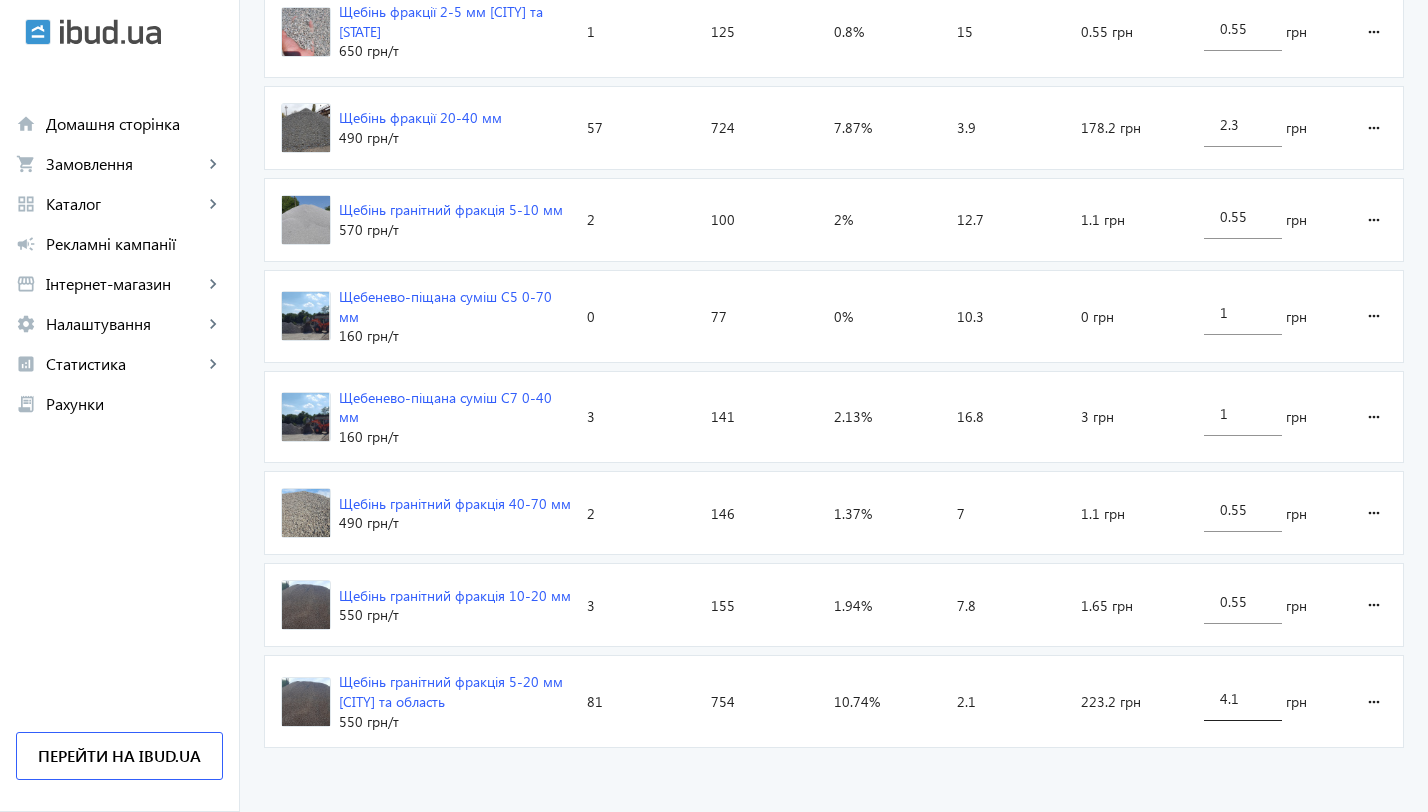 click on "4.1" at bounding box center [1243, 698] 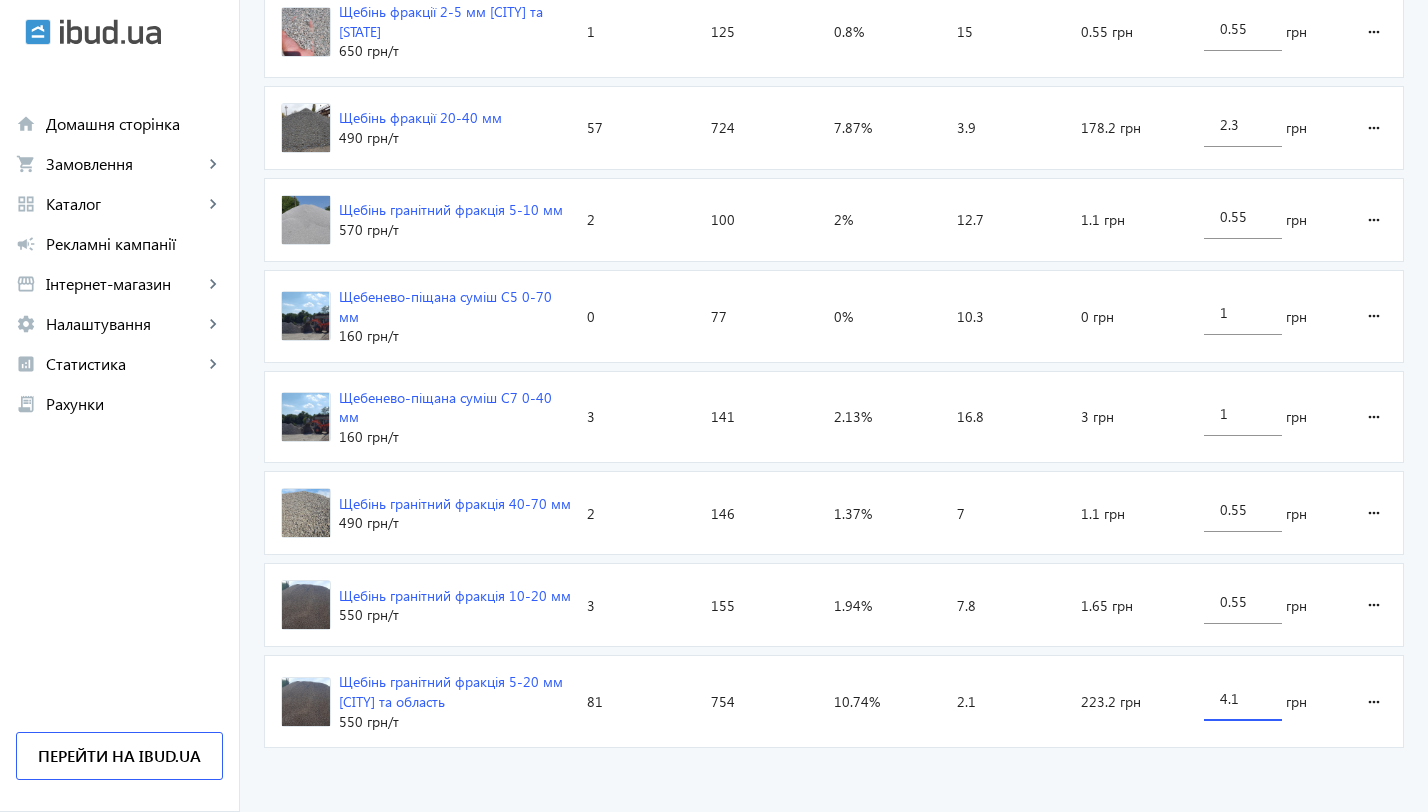 click on "4.1" at bounding box center (1243, 698) 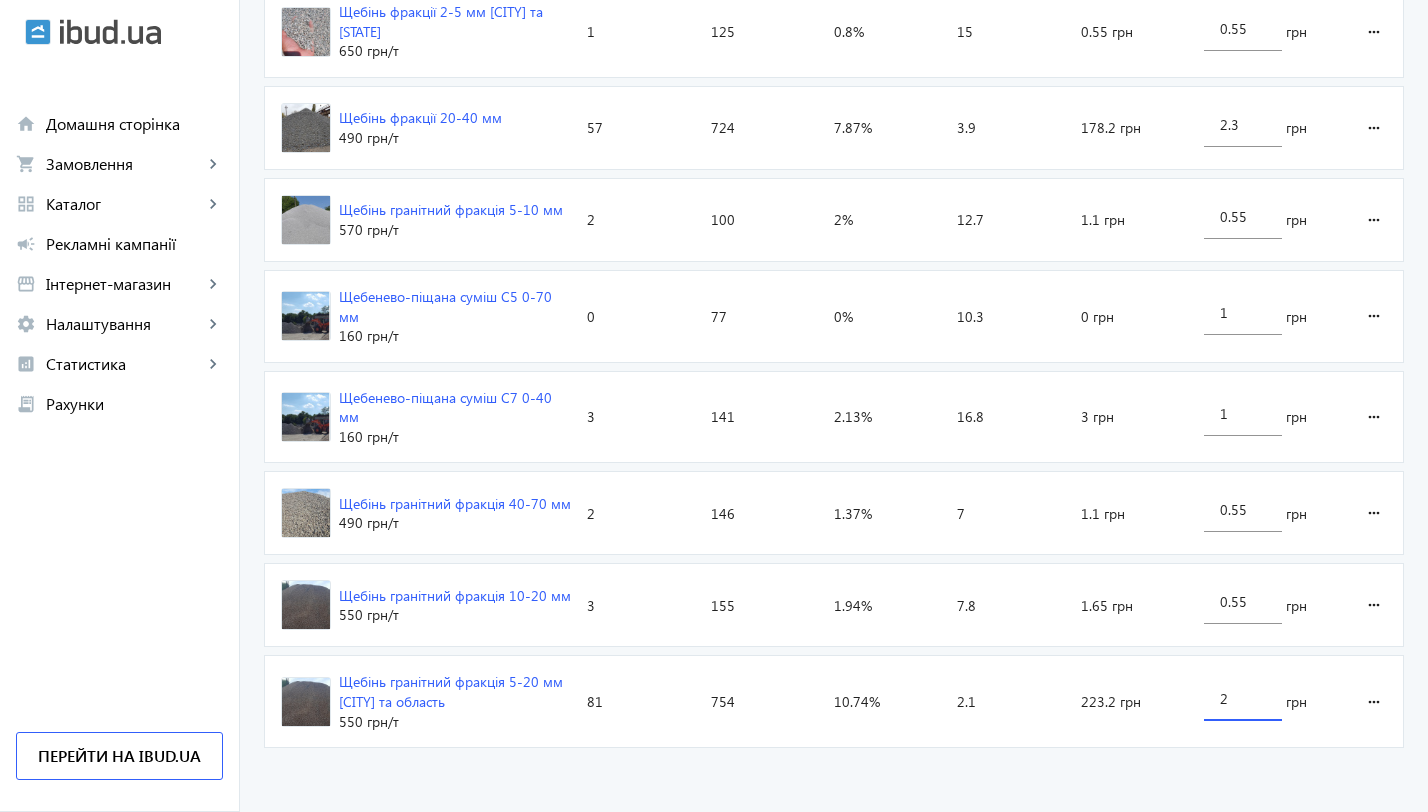 type on "2.3" 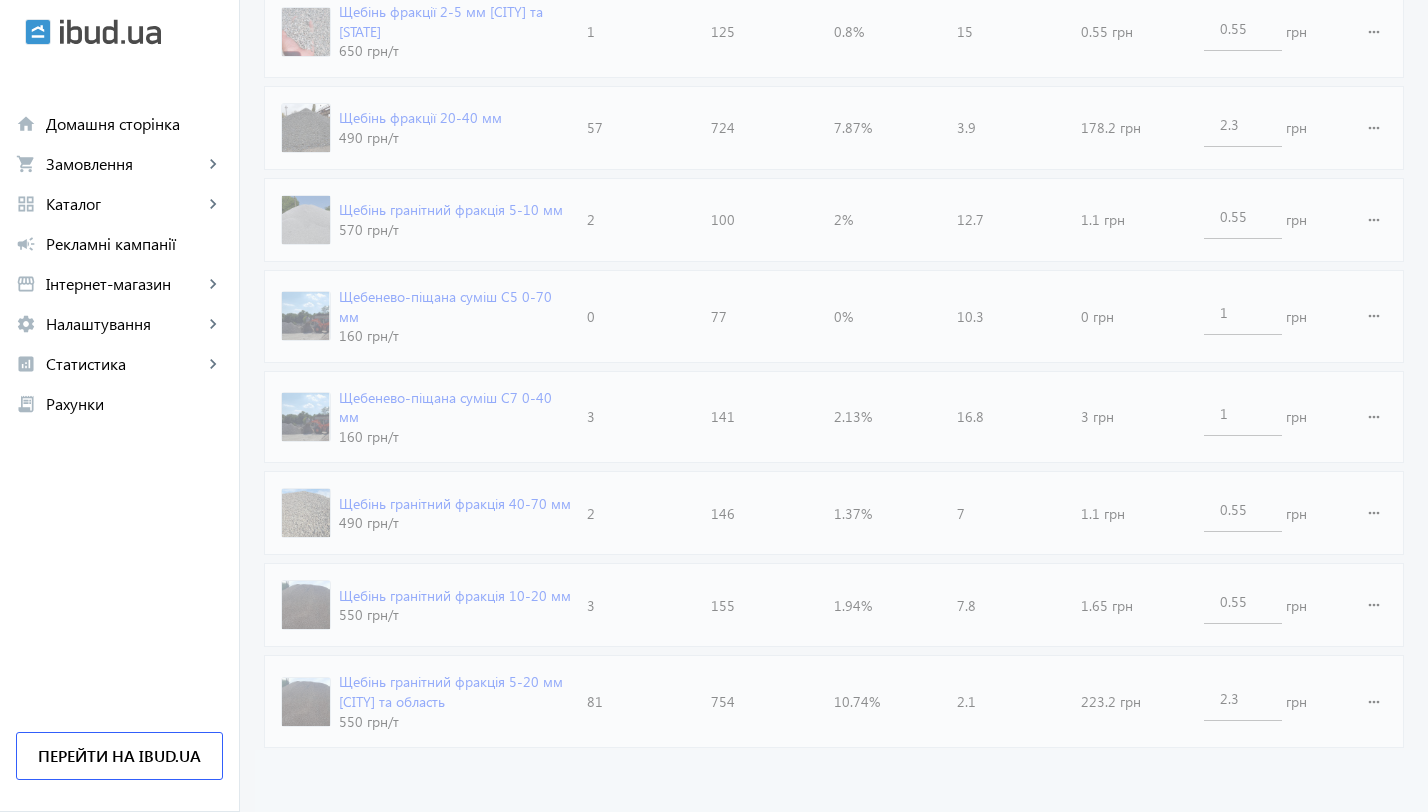 click on "arrow_back Каталоги рекламної кампанії Щебінь 149 Кліки 2222 Покази 6.71 % CTR 5.8 Позиція Покази 200 200 150 150 100 100 50 50 0 0 06.07 06.07 07.07 07.07 08.07 08.07 09.07 09.07 10.07 10.07 11.07 11.07 12.07 12.07 13.07 13.07 14.07 14.07 15.07 15.07 16.07 16.07 17.07 17.07 18.07 18.07 19.07 19.07 20.07 20.07 21.07 21.07 22.07 22.07 23.07 23.07 24.07 24.07 25.07 25.07 26.07 26.07 27.07 27.07 28.07 28.07 29.07 29.07 30.07 30.07 31.07 31.07 01.08 01.08 02.08 02.08 19.07 Покази:  44 19.07 Оголошення Кліки Покази CTR Позиція Витрати Вартість кліку Щебінь фракції 2-5 мм Київ та область 650 грн /т Кліки:  1 Покази:  125 CTR:  0.8% Позиція:  15 Витрати:  0.55 грн 0.55 грн more_horiz Щебінь фракції 20-40 мм 490 грн /т Кліки:  57 Покази:  724 CTR:  7.87% Позиція:  3.9 Витрати:  178.2 грн 2.3 грн /т" 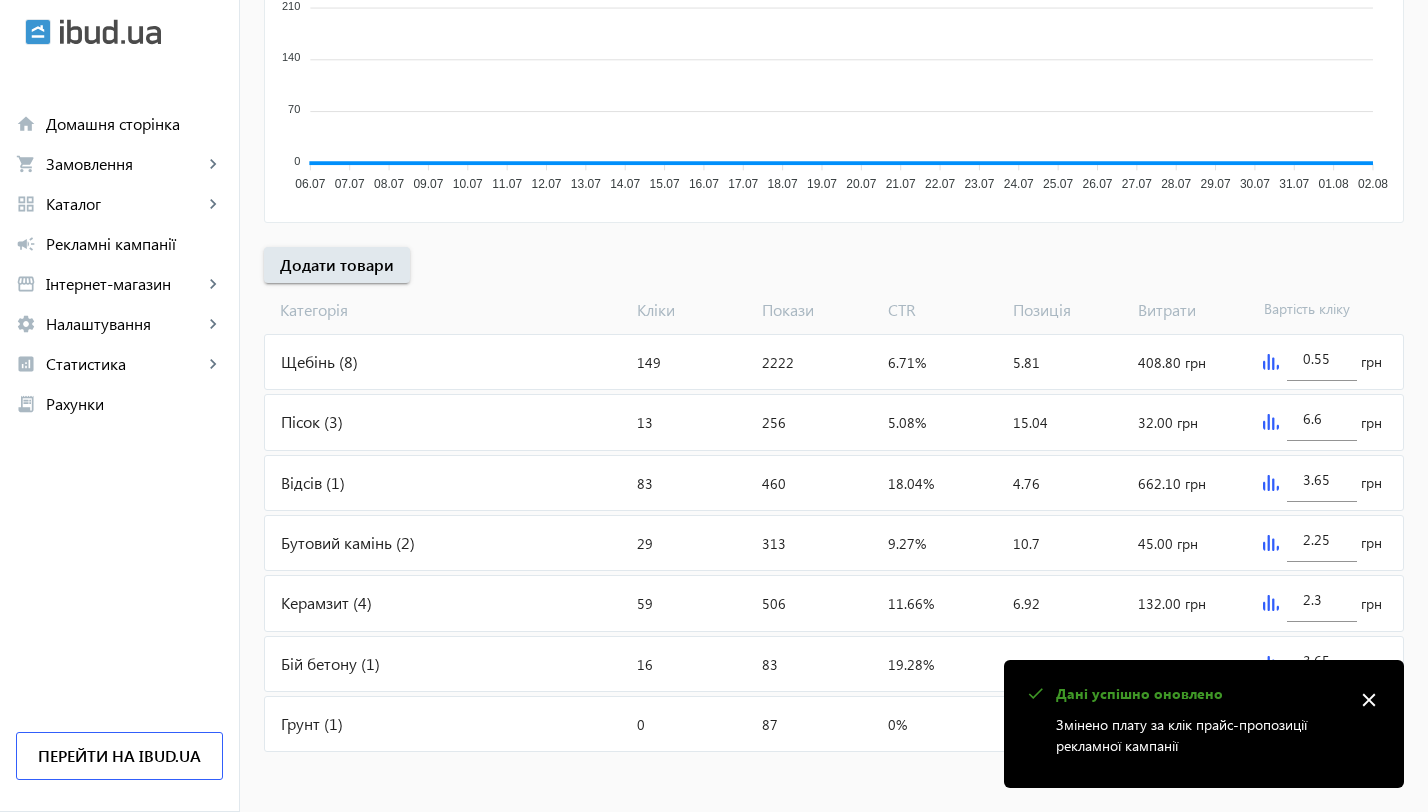 scroll, scrollTop: 518, scrollLeft: 0, axis: vertical 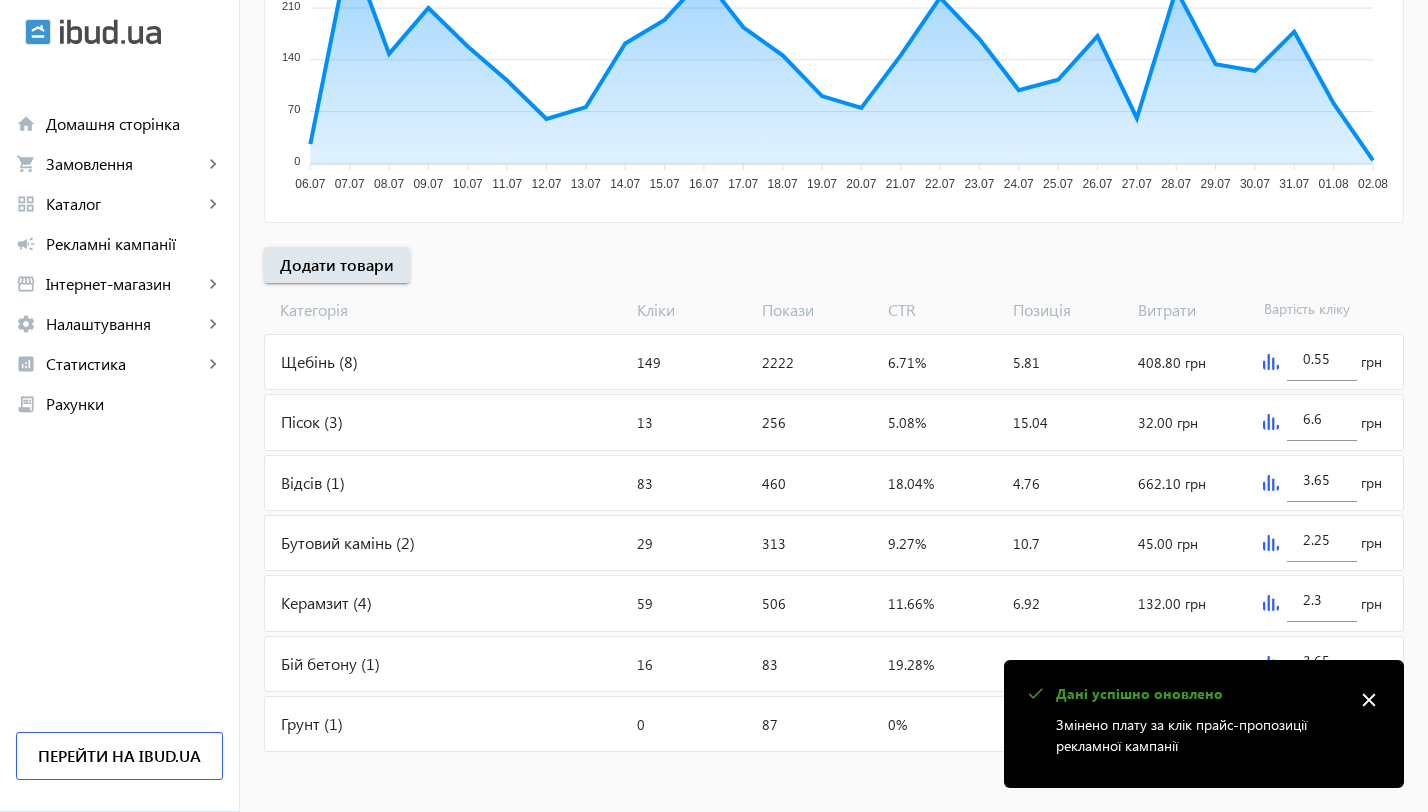 click on "Відсів (1)" 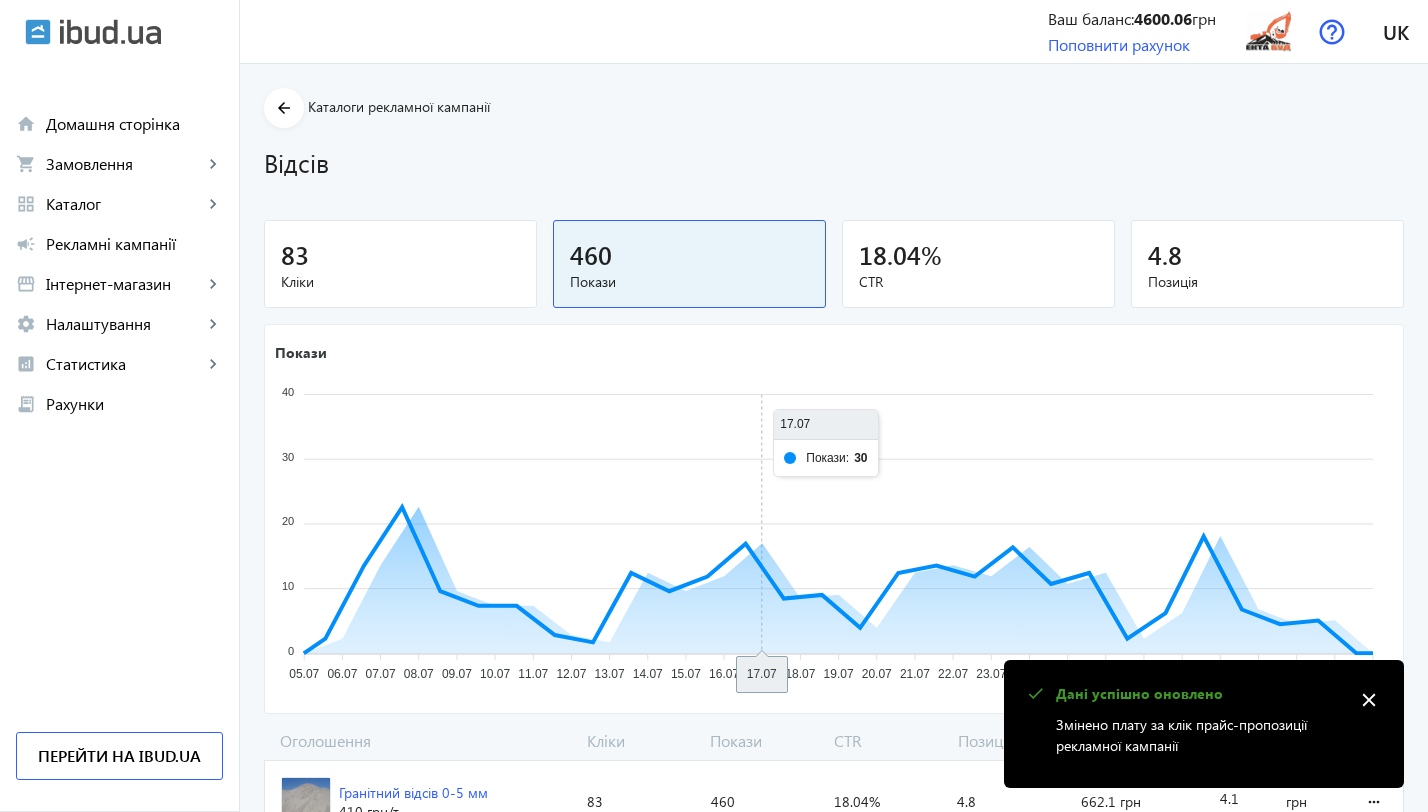 scroll, scrollTop: 95, scrollLeft: 0, axis: vertical 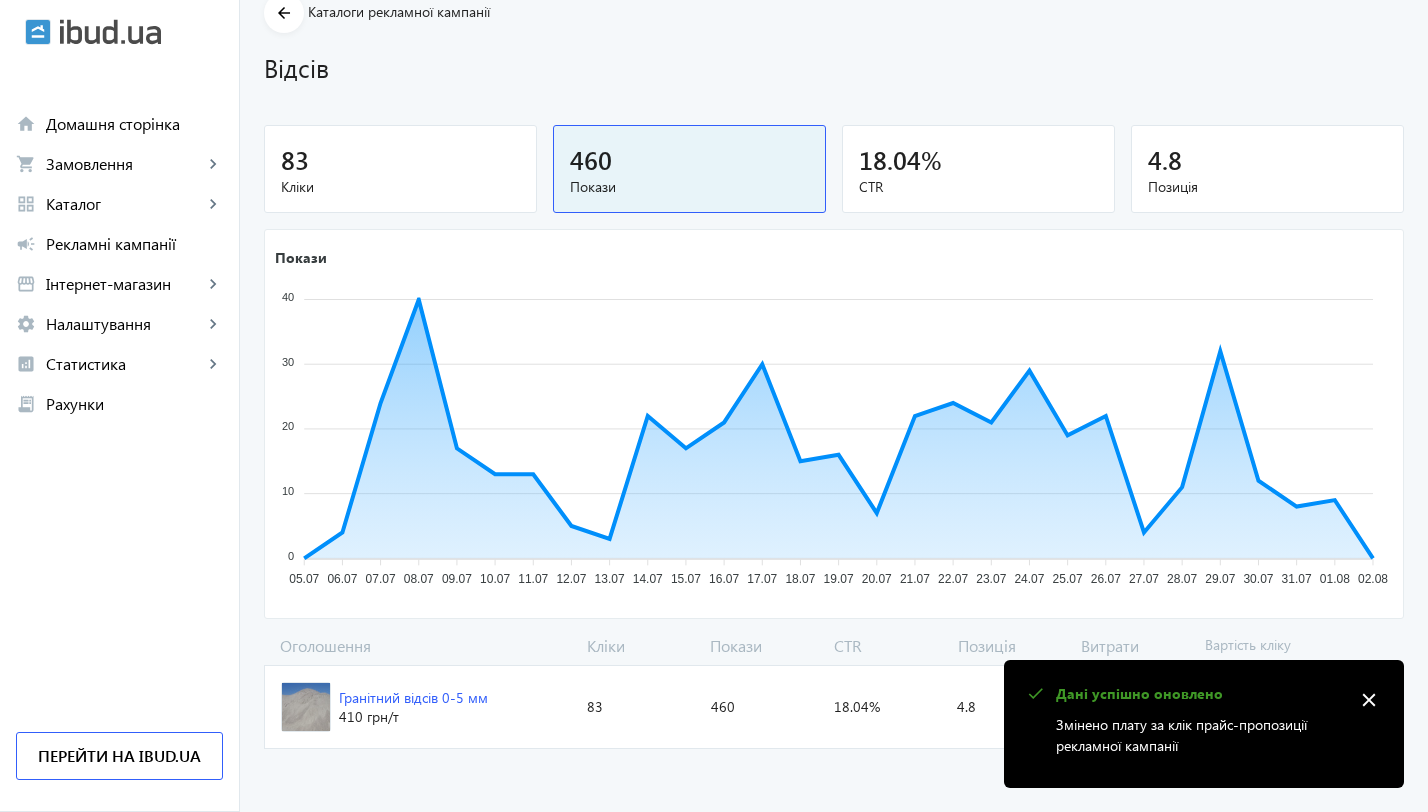 click on "close" at bounding box center [1369, 700] 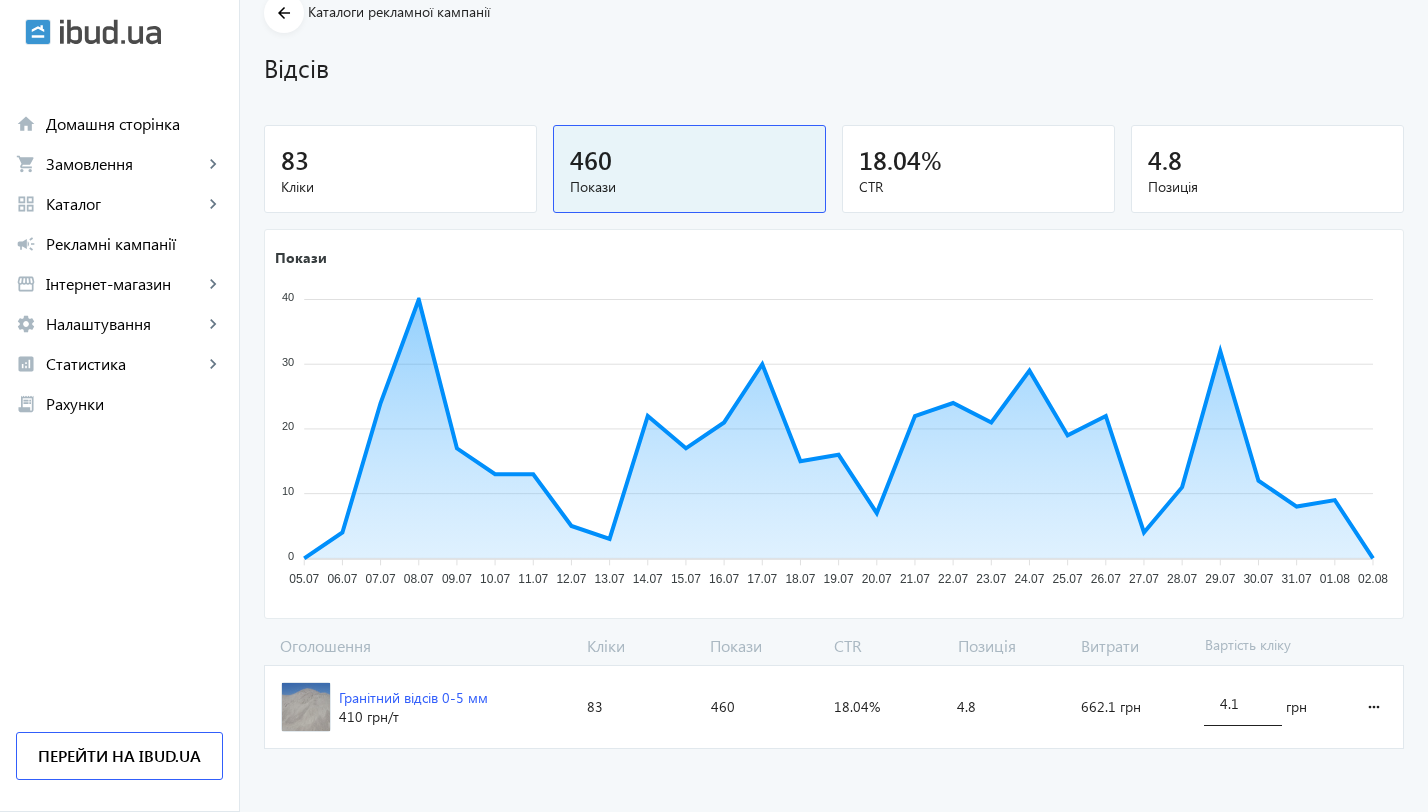 click on "4.1" at bounding box center (1243, 703) 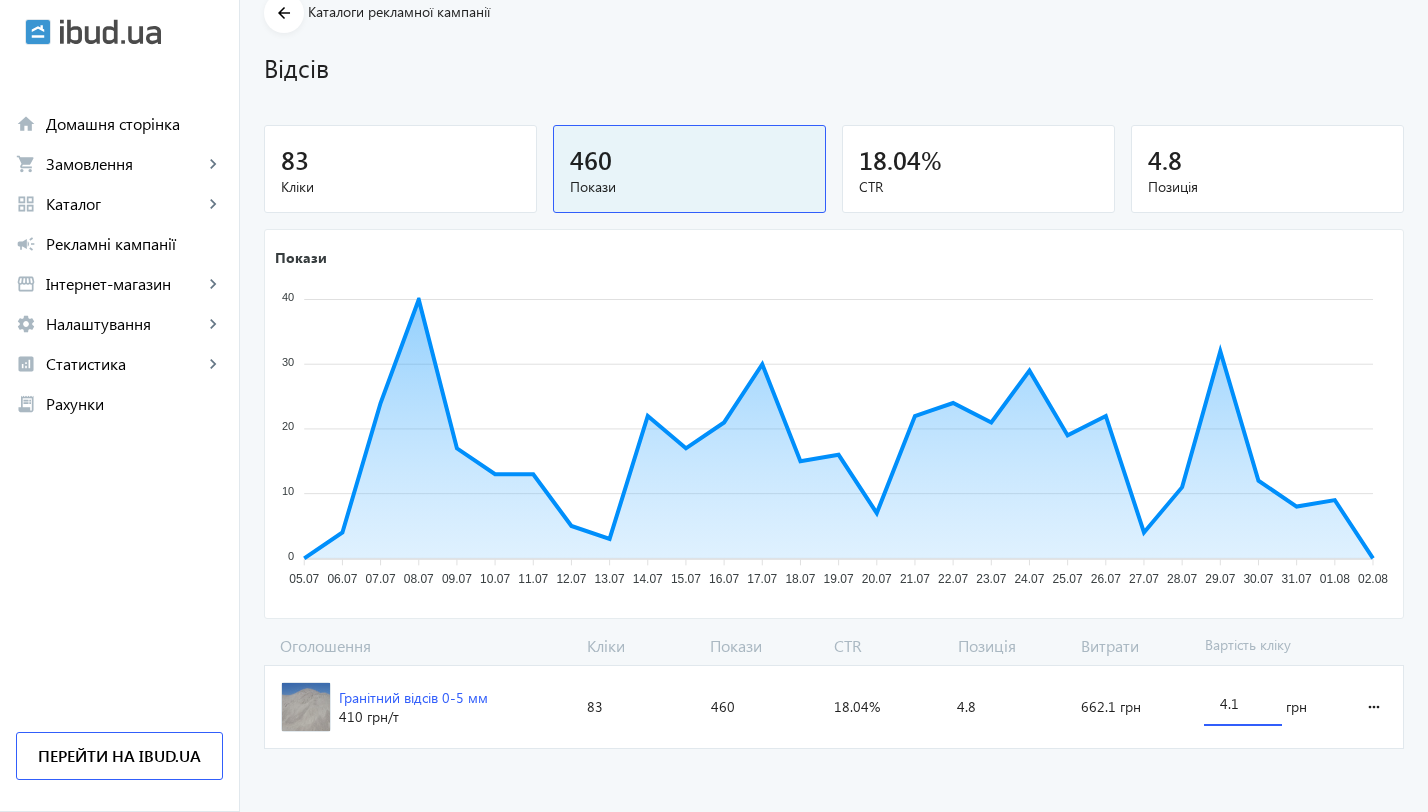 click on "4.1" at bounding box center (1243, 703) 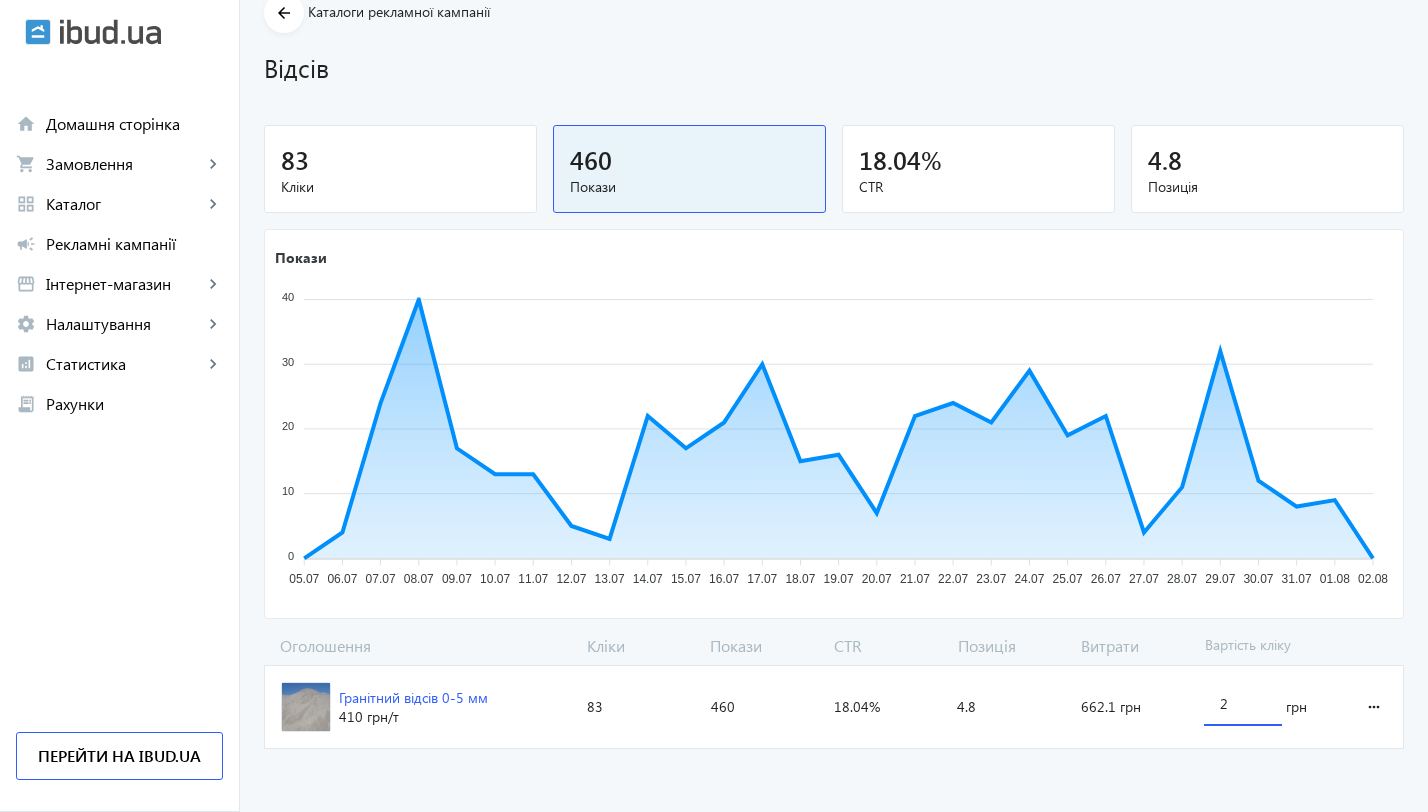type on "2.3" 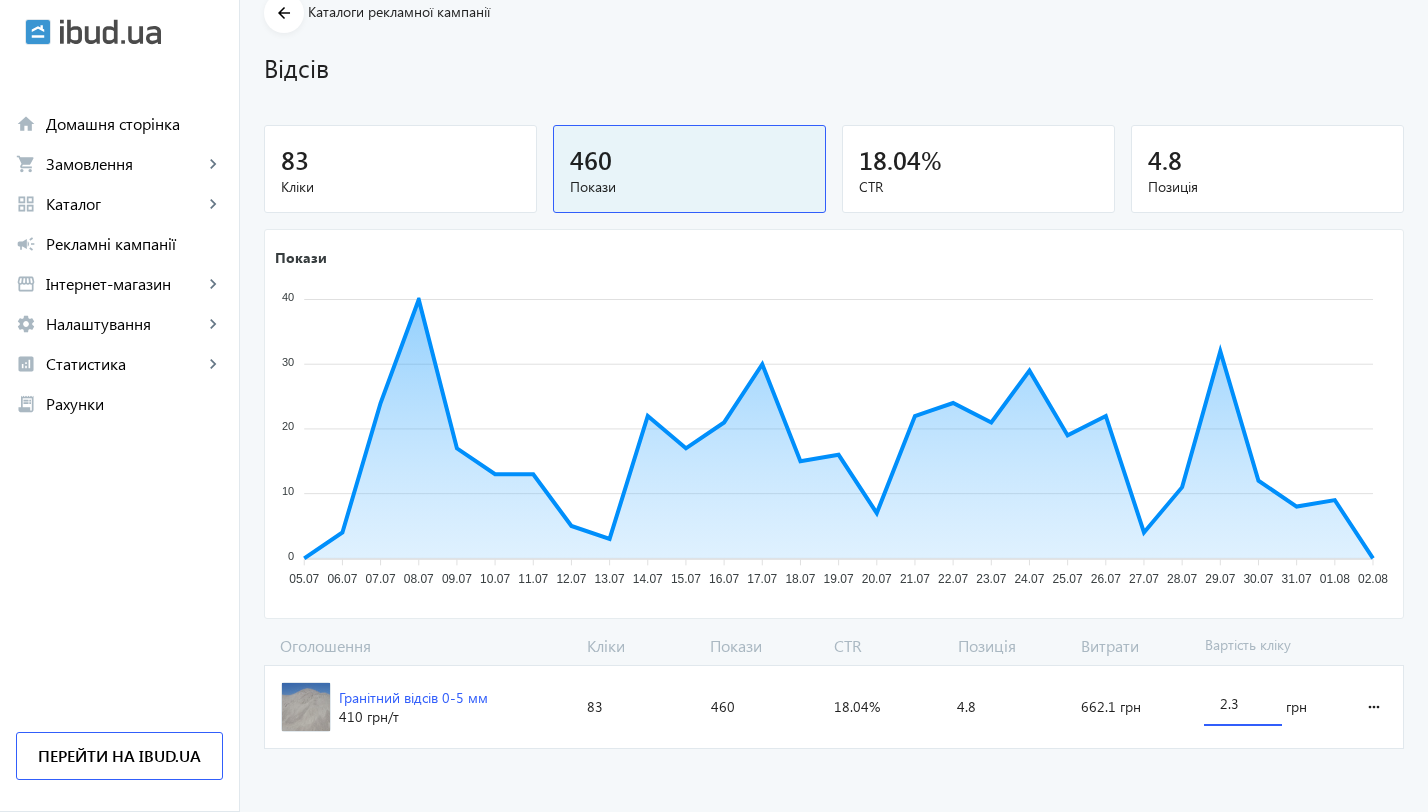 click on "arrow_back Каталоги рекламної кампанії Відсів 83 Кліки 460 Покази 18.04 % CTR 4.8 Позиція Покази 40 40 30 30 20 20 10 10 0 0 05.07 05.07 06.07 06.07 07.07 07.07 08.07 08.07 09.07 09.07 10.07 10.07 11.07 11.07 12.07 12.07 13.07 13.07 14.07 14.07 15.07 15.07 16.07 16.07 17.07 17.07 18.07 18.07 19.07 19.07 20.07 20.07 21.07 21.07 22.07 22.07 23.07 23.07 24.07 24.07 25.07 25.07 26.07 26.07 27.07 27.07 28.07 28.07 29.07 29.07 30.07 30.07 31.07 31.07 01.08 01.08 02.08 02.08 18.07 Покази:  15 18.07 Оголошення Кліки Покази CTR Позиція Витрати Вартість кліку Гранітний відсів 0-5 мм 410 грн /т Кліки:  83 Покази:  460 CTR:  18.04% Позиція:  4.8 Витрати:  662.1 грн 2.3 грн more_horiz" 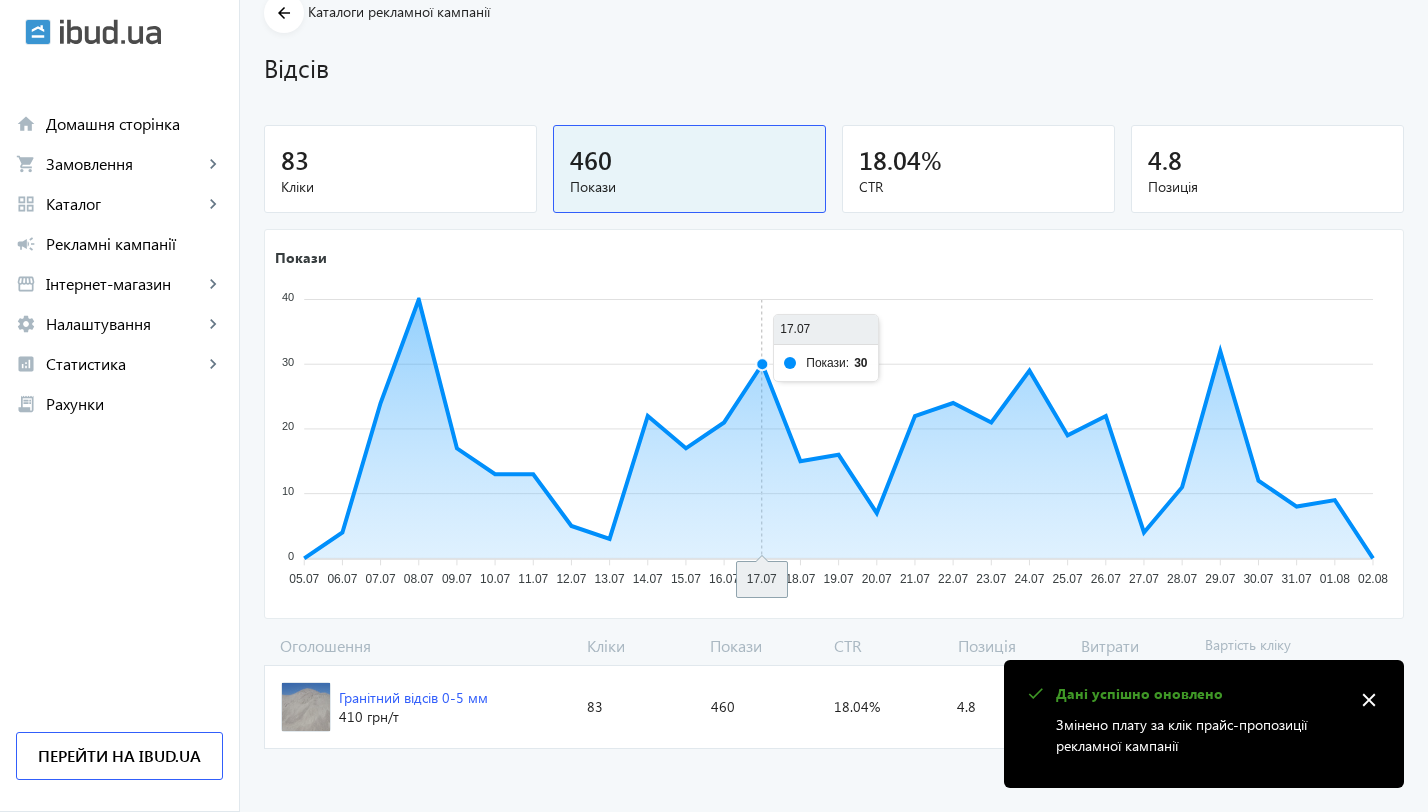 drag, startPoint x: 769, startPoint y: 433, endPoint x: 552, endPoint y: 274, distance: 269.01672 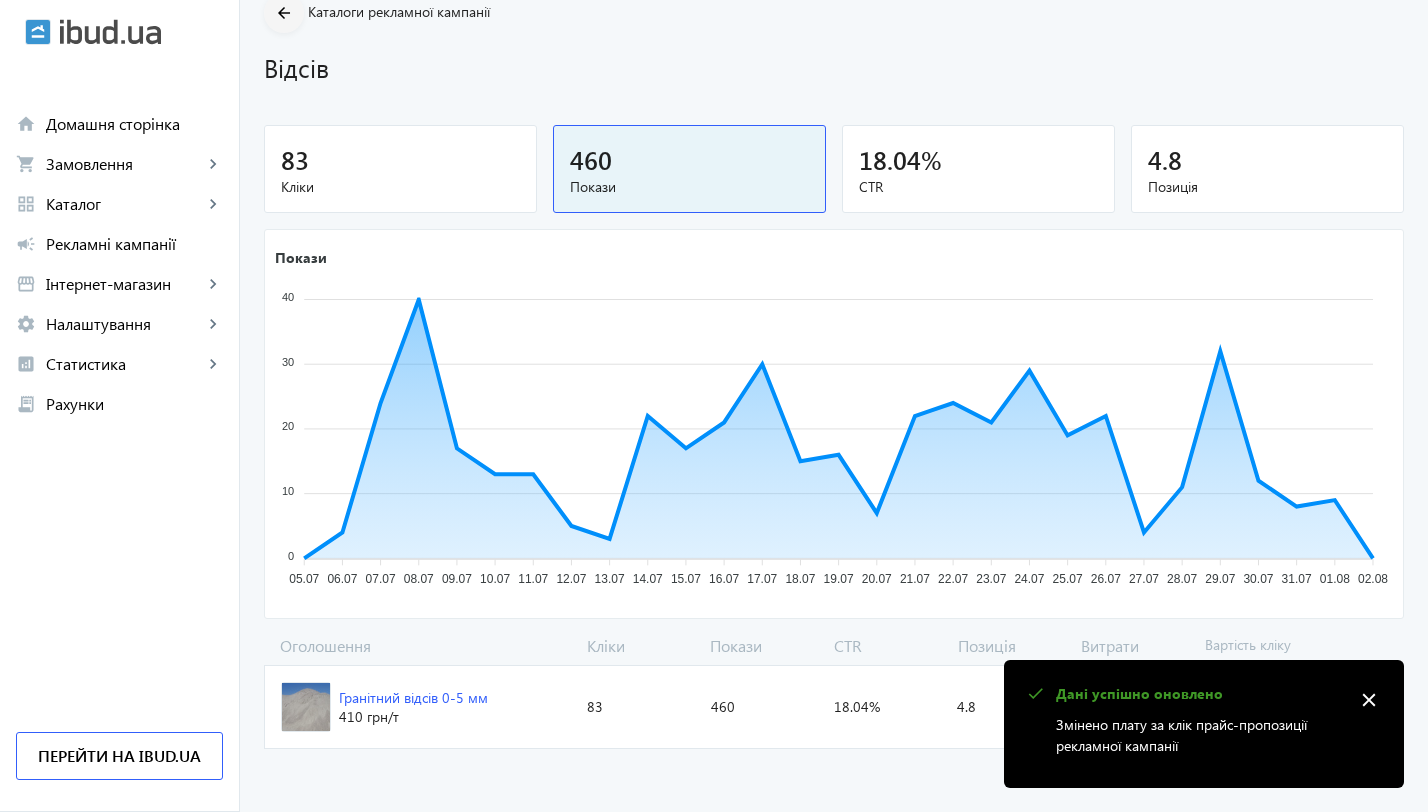 click on "arrow_back" 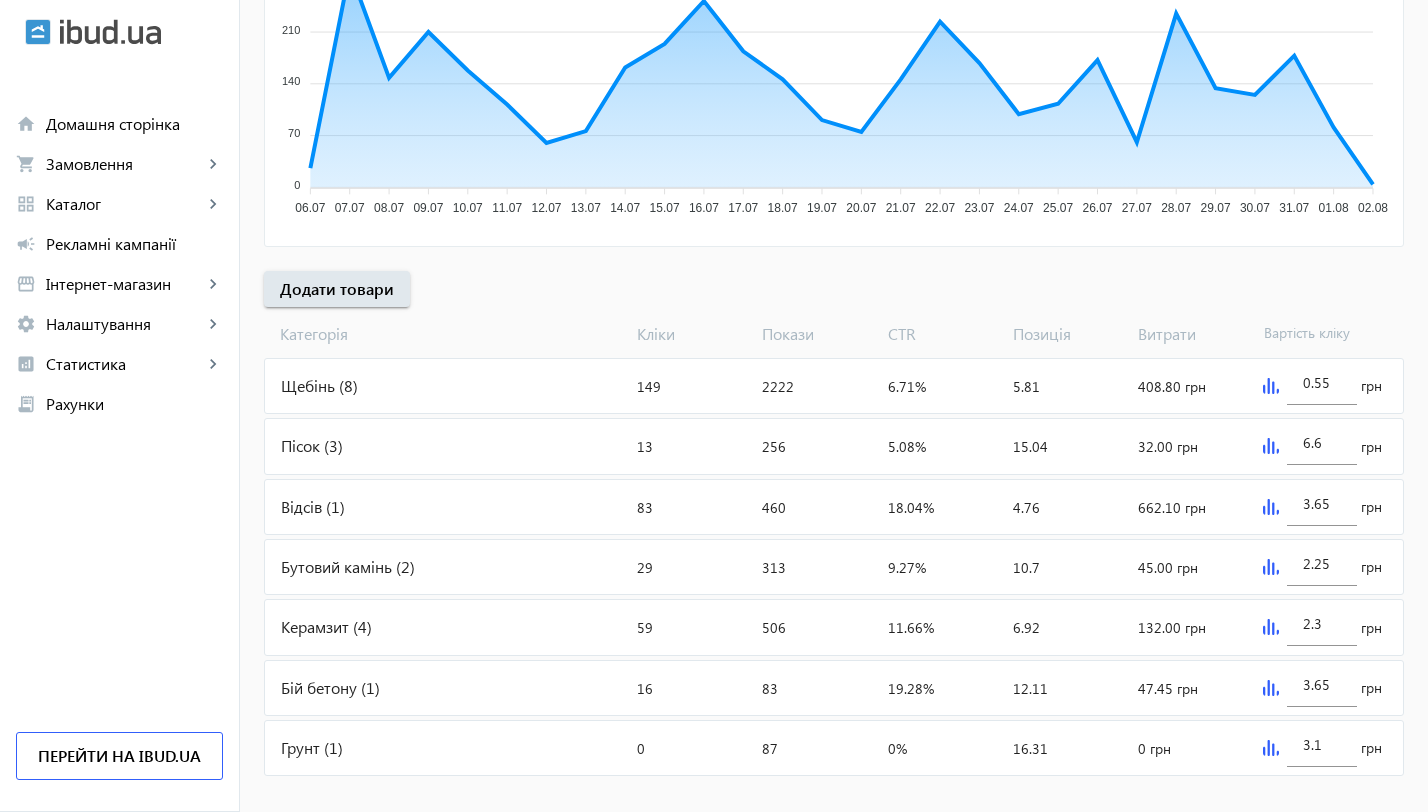 scroll, scrollTop: 507, scrollLeft: 0, axis: vertical 